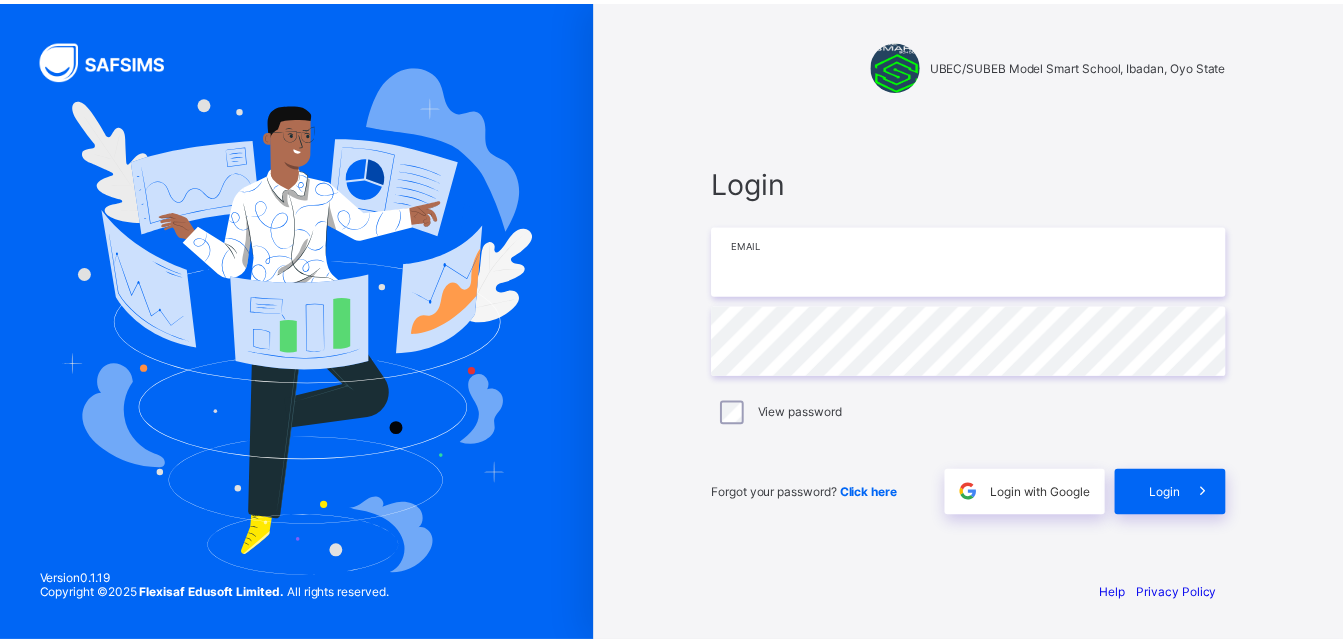 scroll, scrollTop: 0, scrollLeft: 0, axis: both 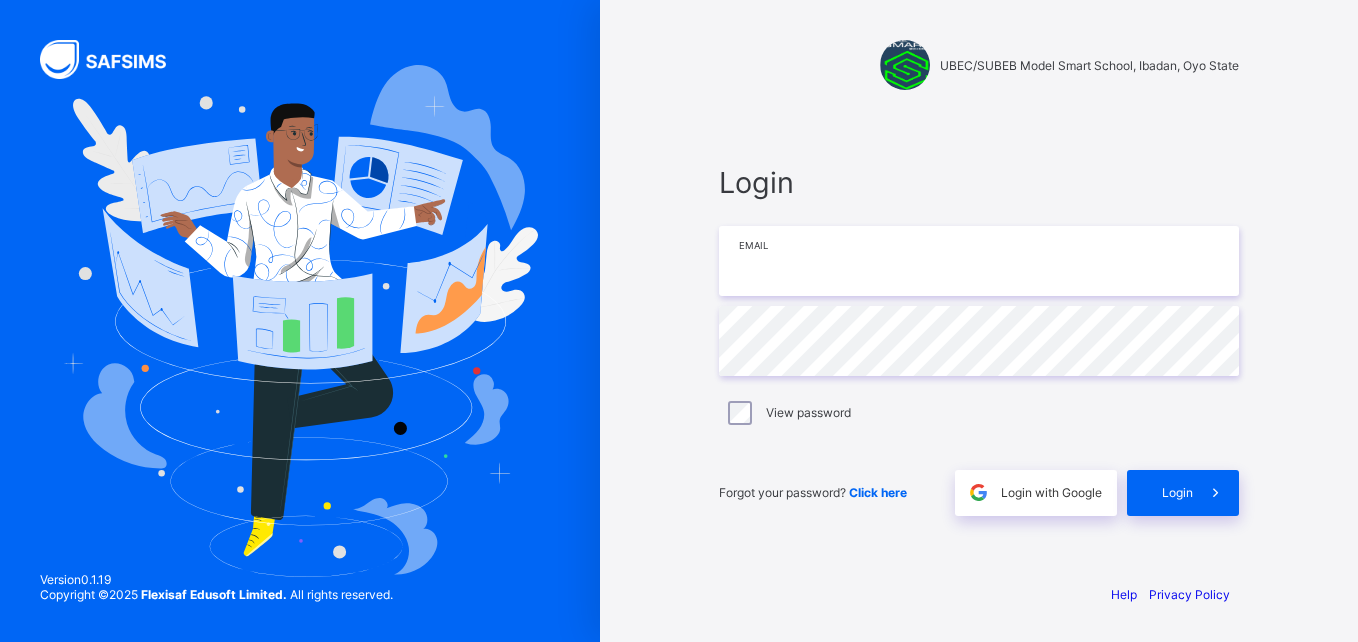 type on "**********" 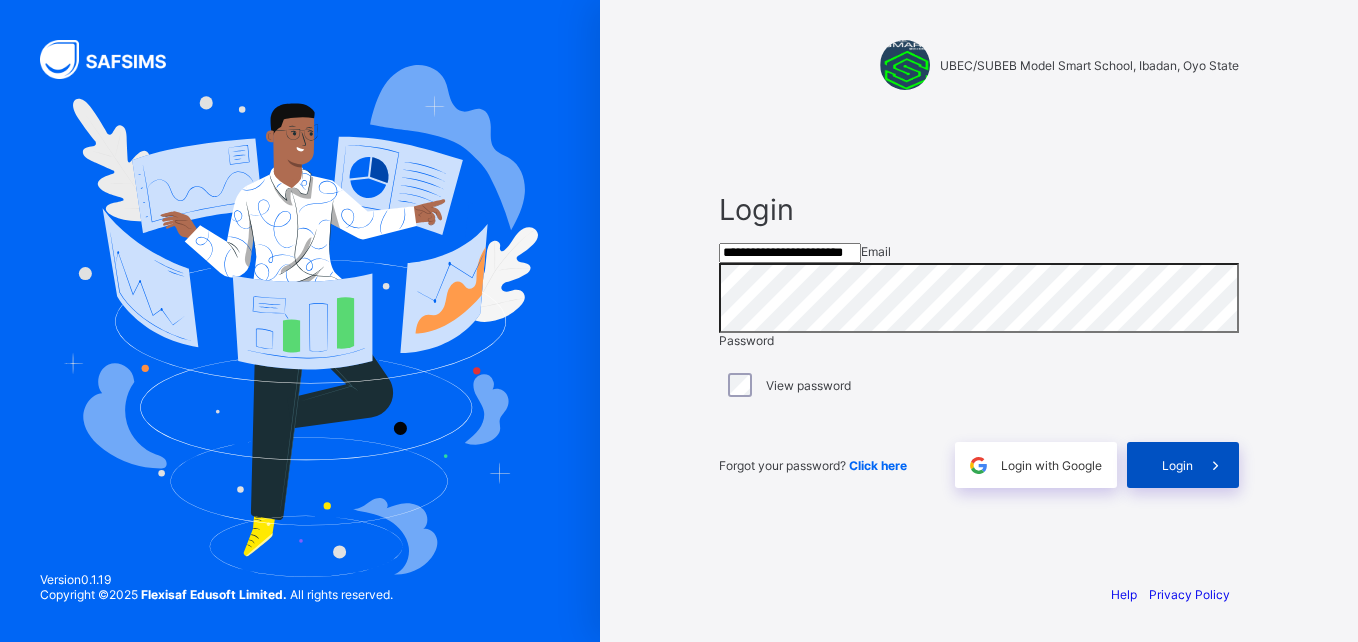 click on "Login" at bounding box center [1183, 465] 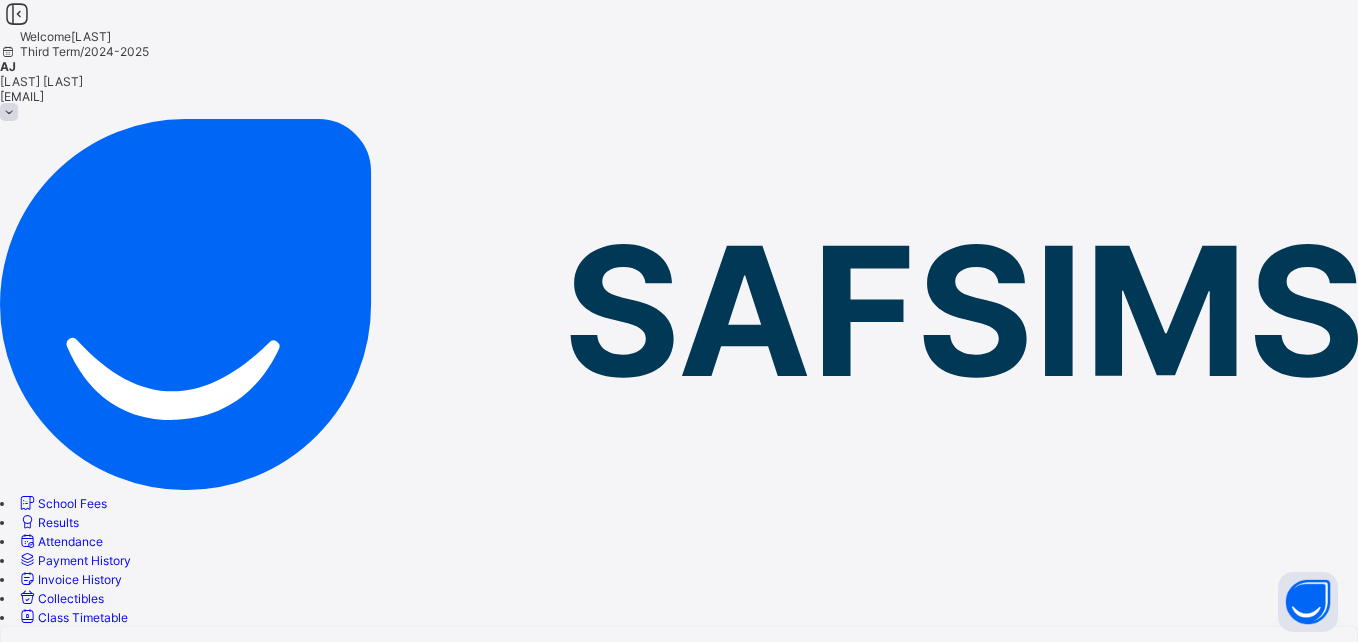 click at bounding box center (27, 521) 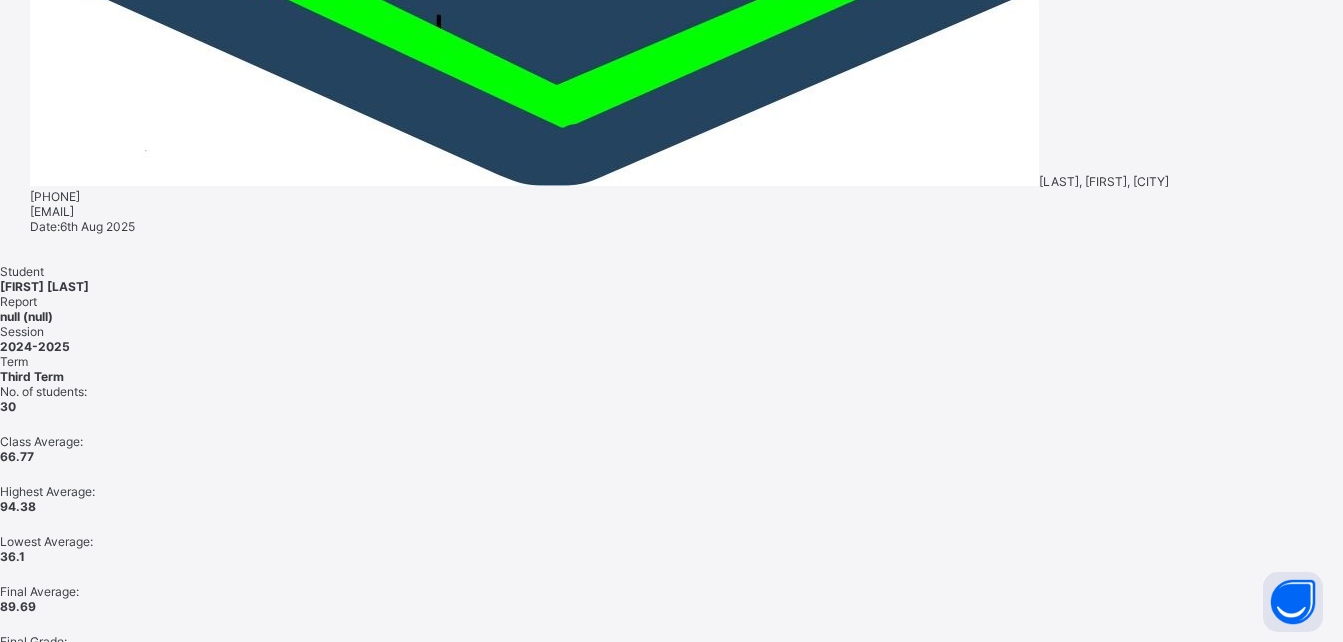 scroll, scrollTop: 2000, scrollLeft: 0, axis: vertical 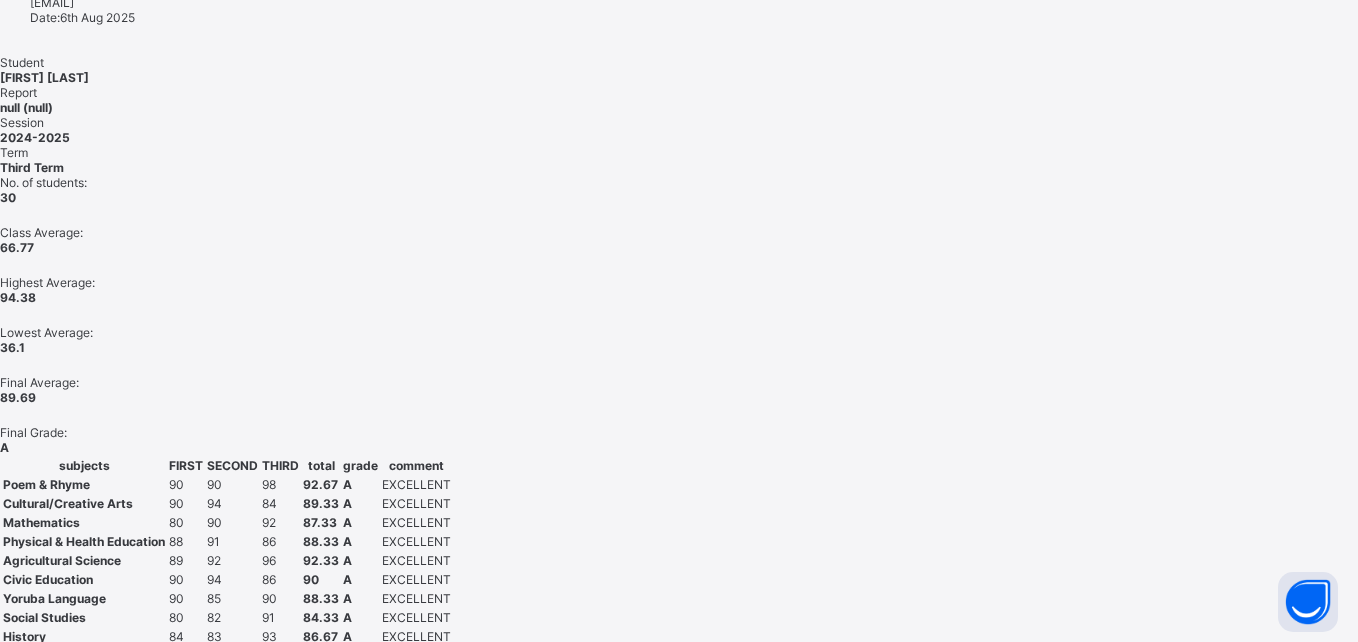 drag, startPoint x: 808, startPoint y: 413, endPoint x: 960, endPoint y: 337, distance: 169.94116 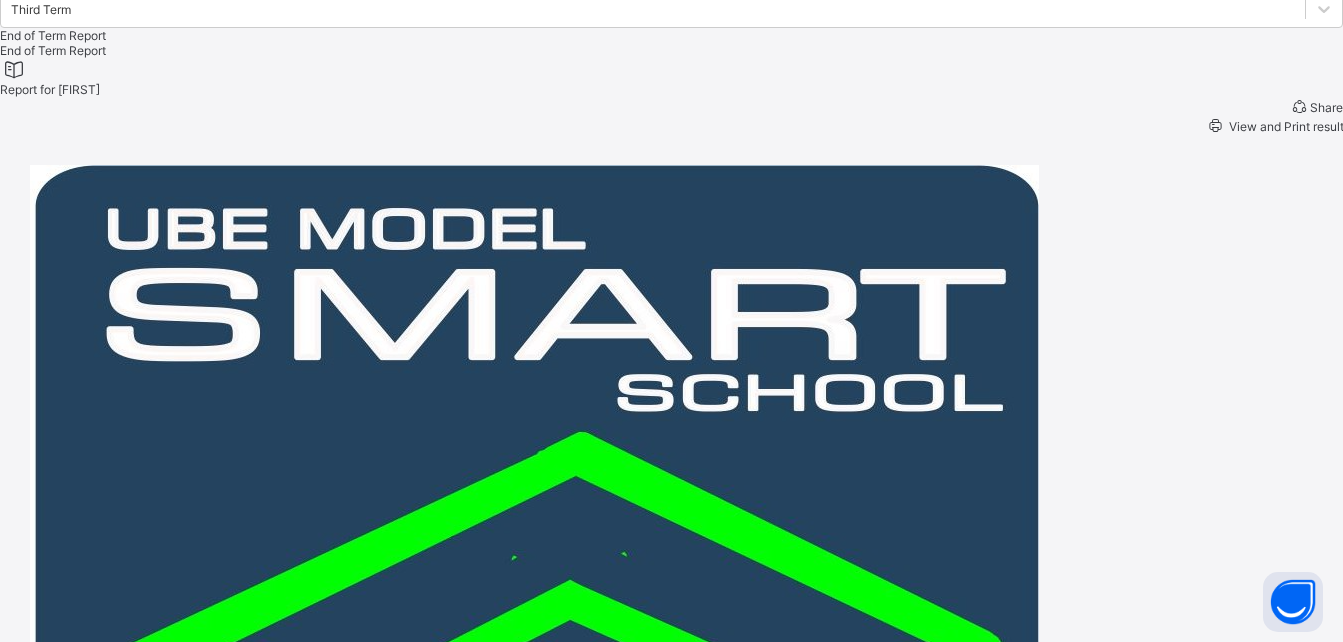 scroll, scrollTop: 200, scrollLeft: 0, axis: vertical 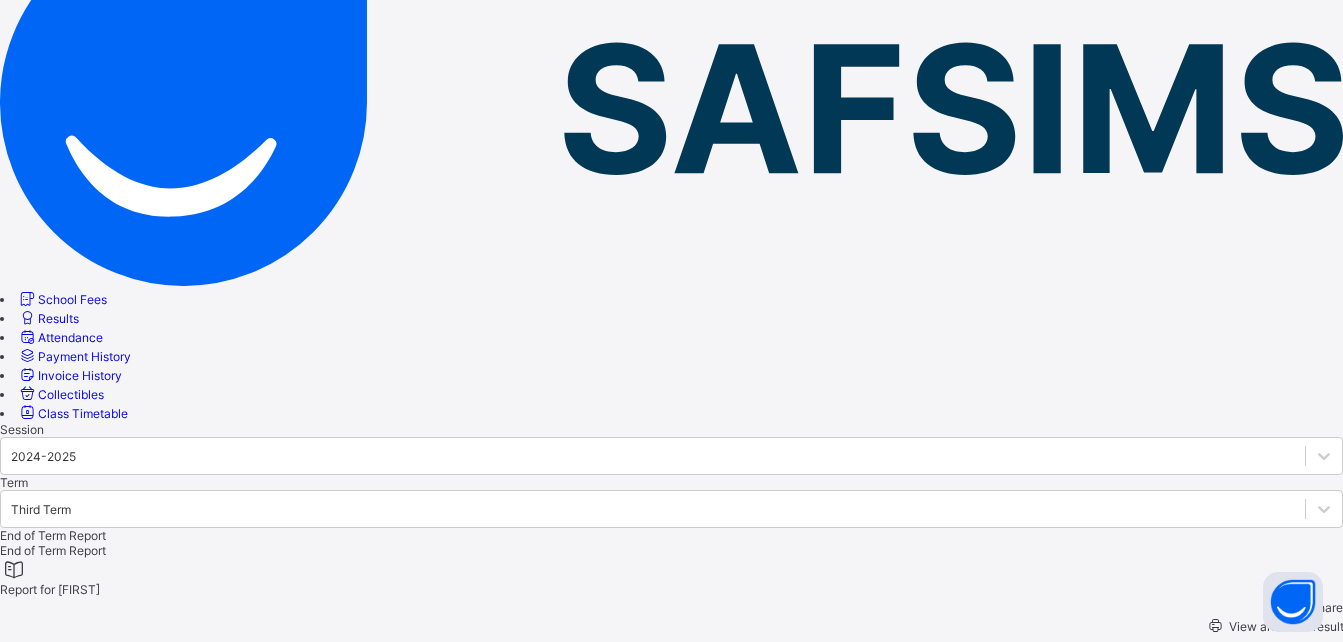 click on "View and Print result" at bounding box center [1274, 625] 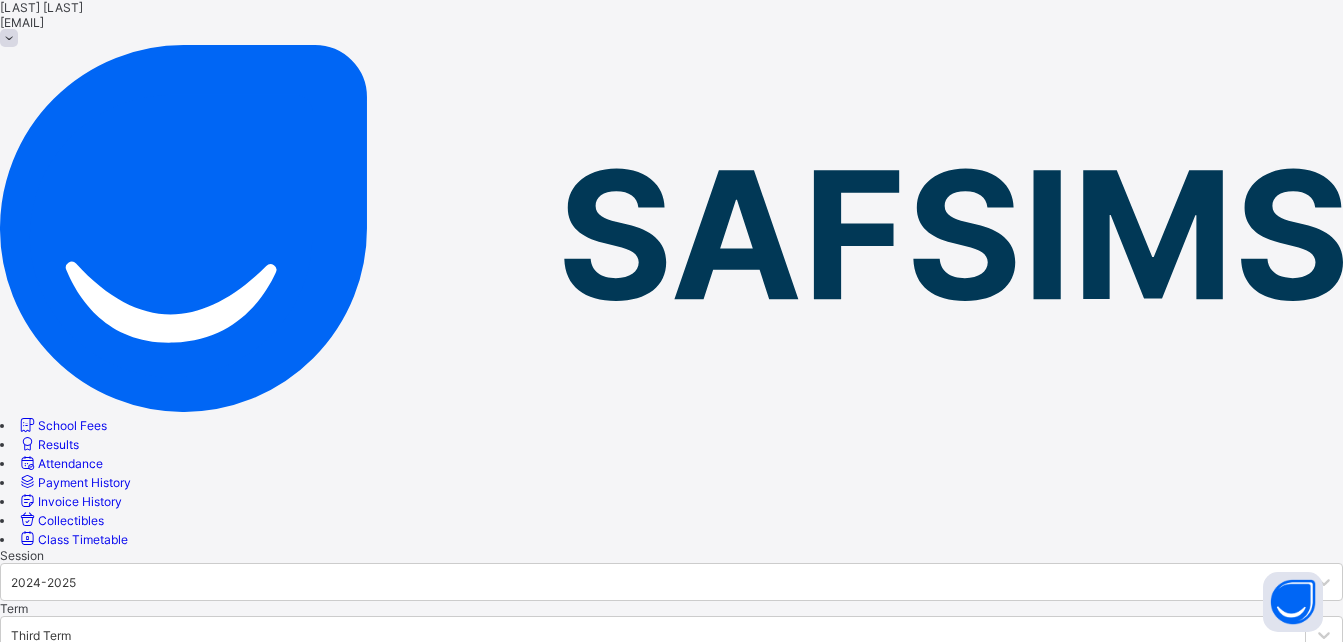 scroll, scrollTop: 0, scrollLeft: 0, axis: both 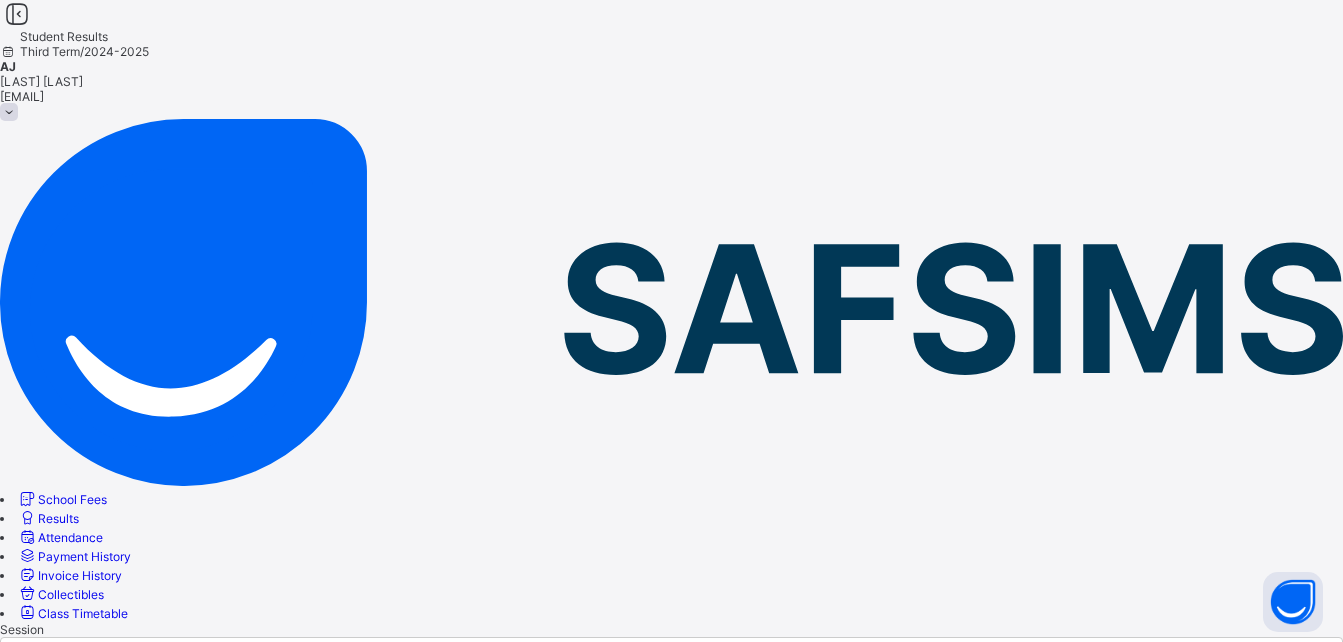 click 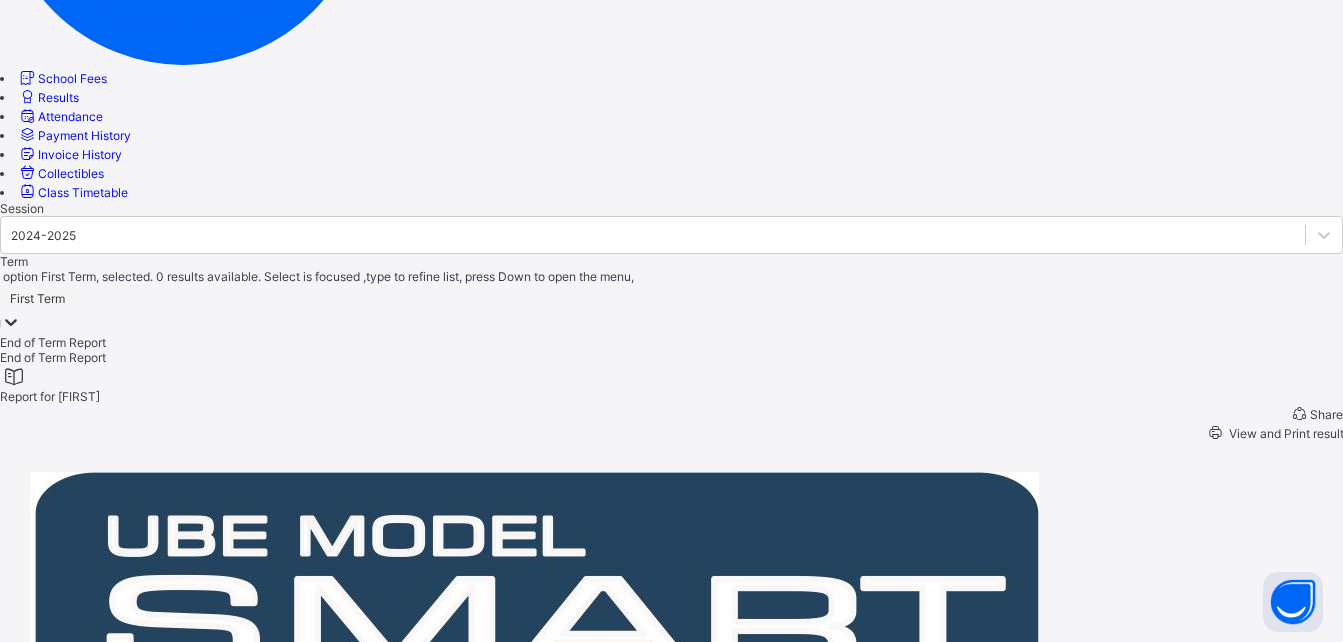scroll, scrollTop: 342, scrollLeft: 0, axis: vertical 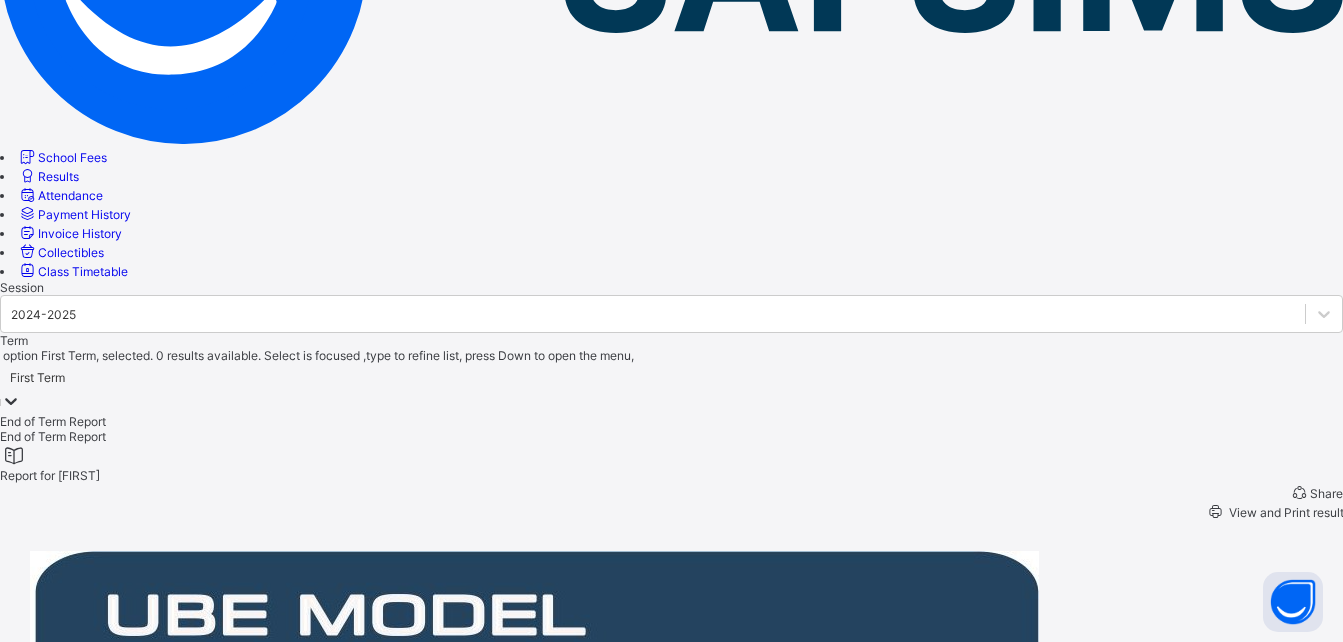click on "View and Print result" at bounding box center [1285, 512] 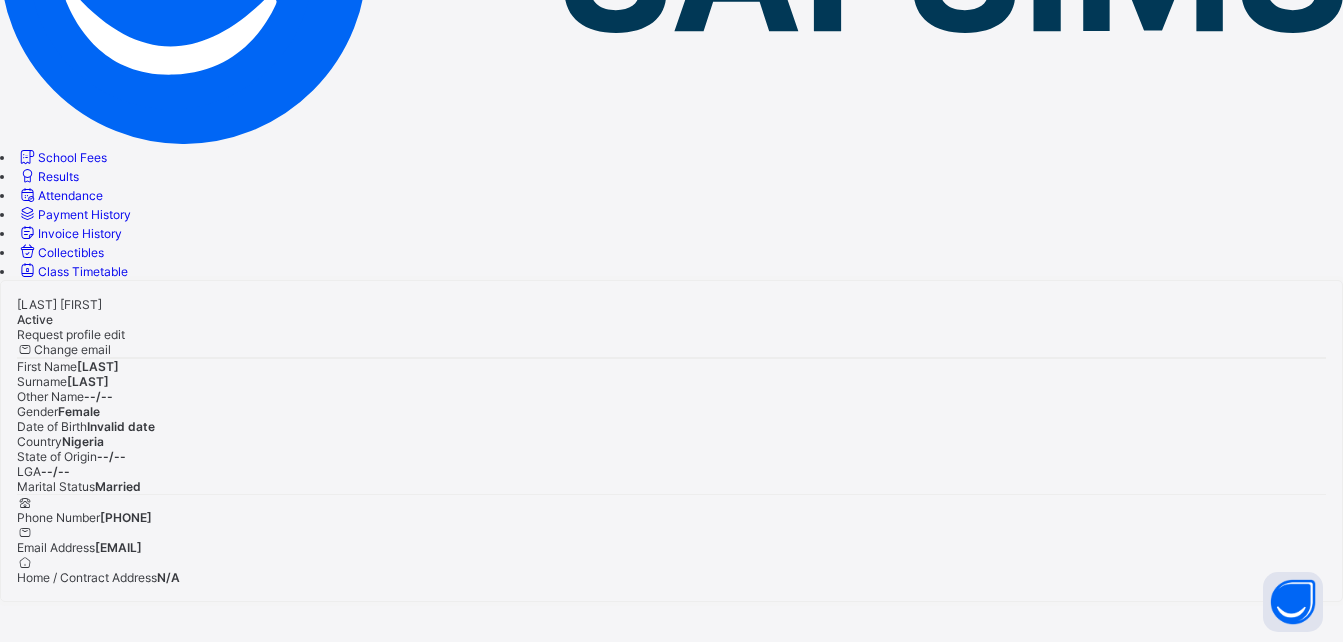 scroll, scrollTop: 0, scrollLeft: 0, axis: both 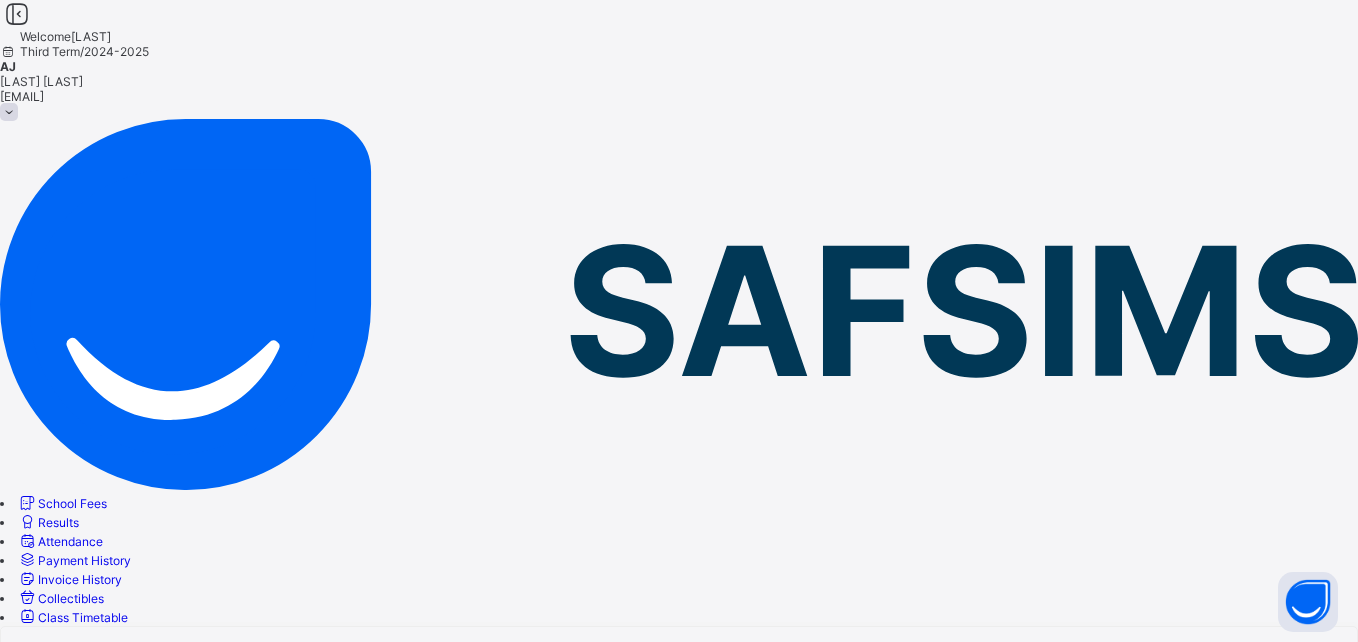 click on "Results" at bounding box center [58, 522] 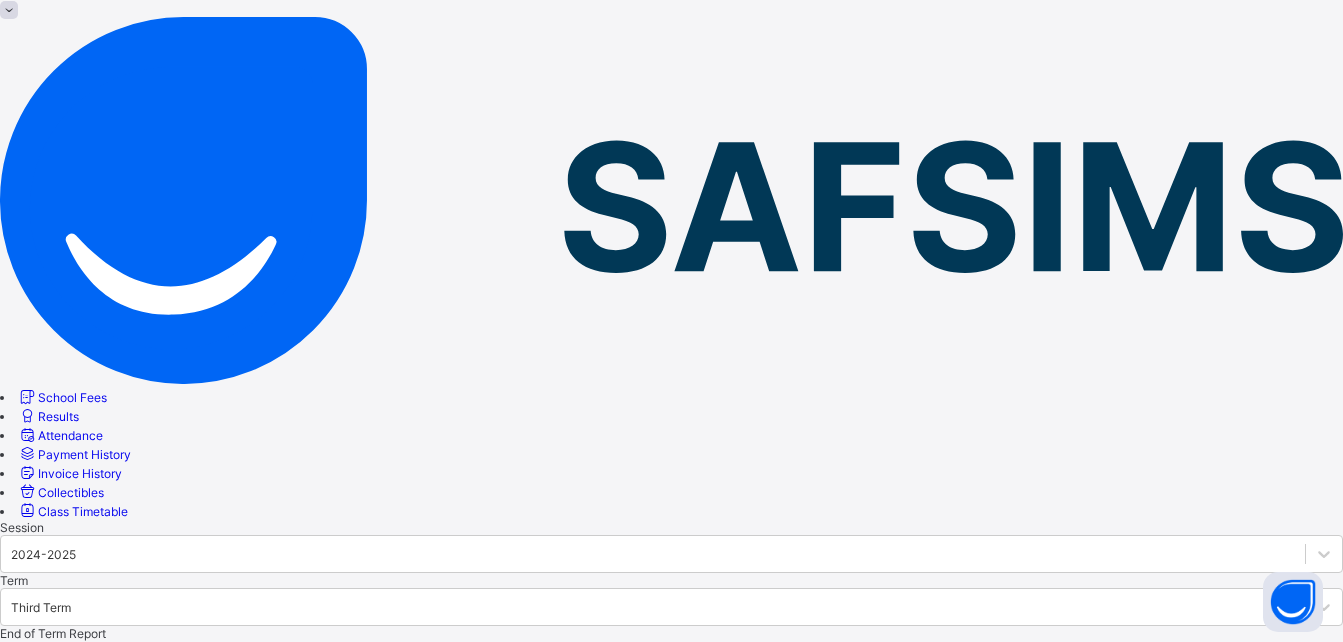scroll, scrollTop: 100, scrollLeft: 0, axis: vertical 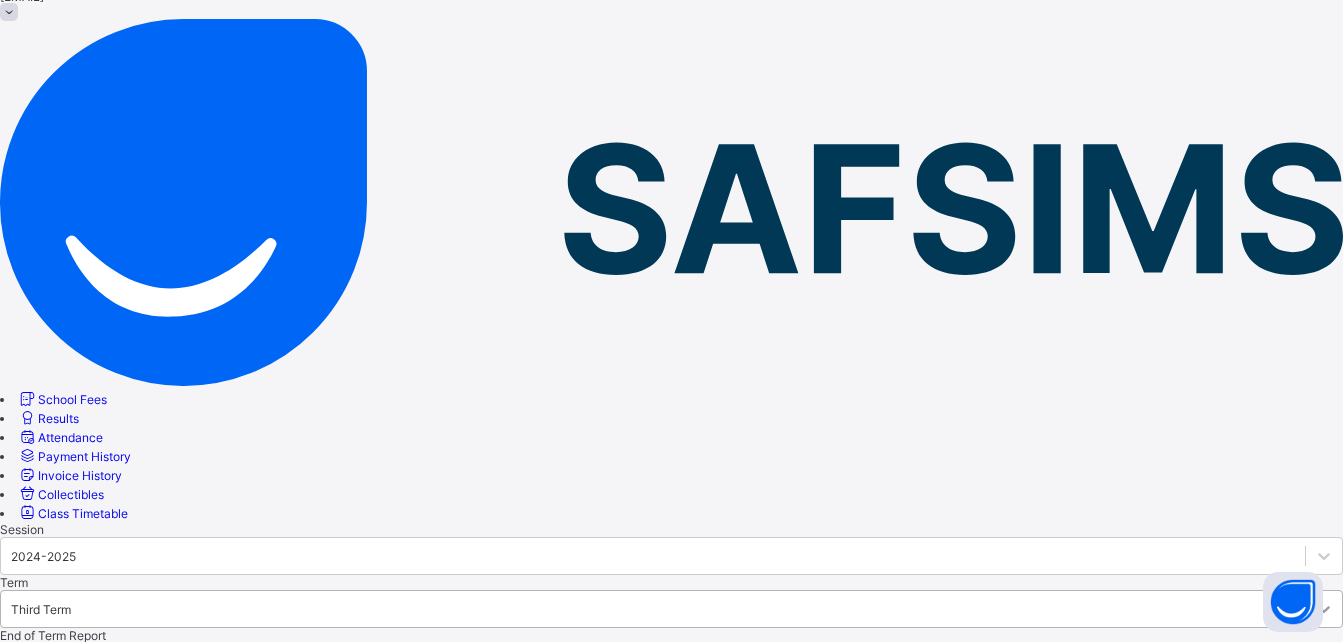 click at bounding box center (1324, 609) 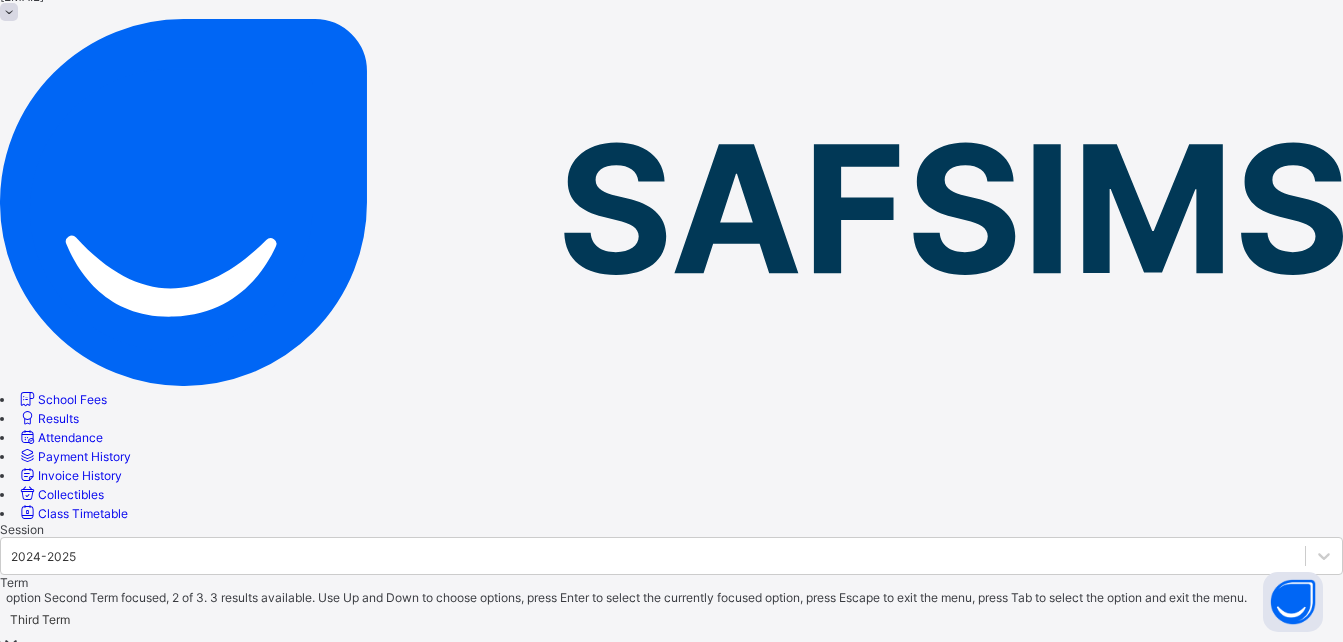 click on "Second Term" at bounding box center (671, 678) 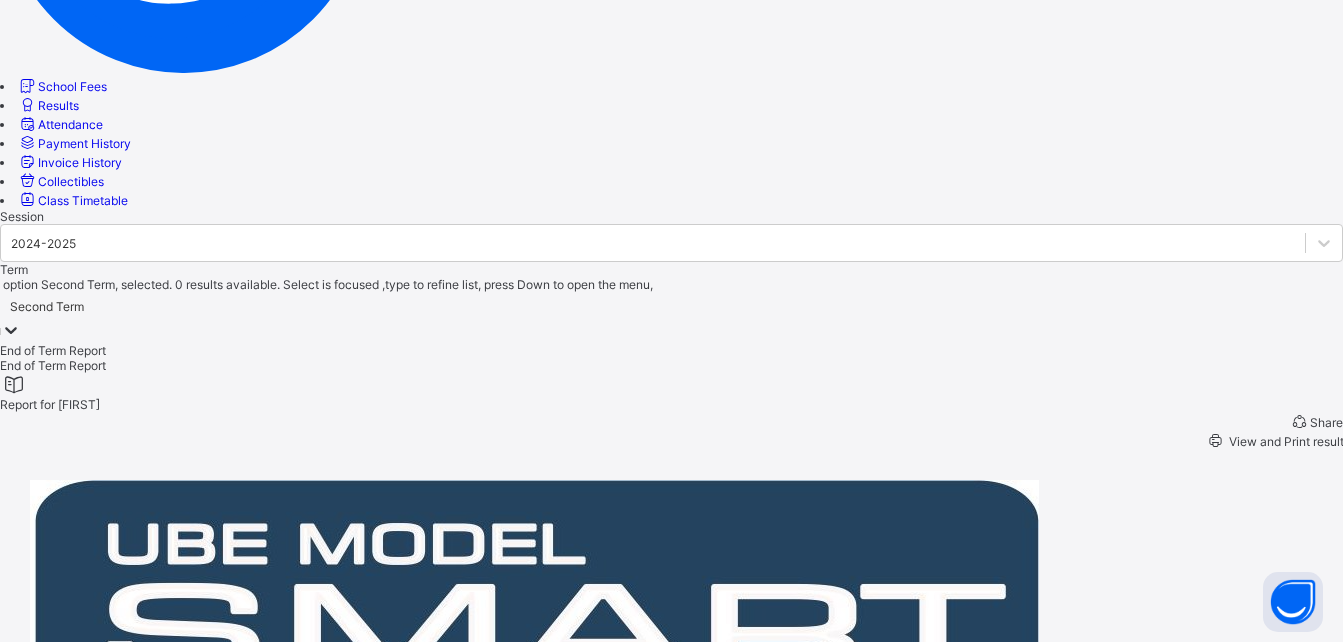 scroll, scrollTop: 300, scrollLeft: 0, axis: vertical 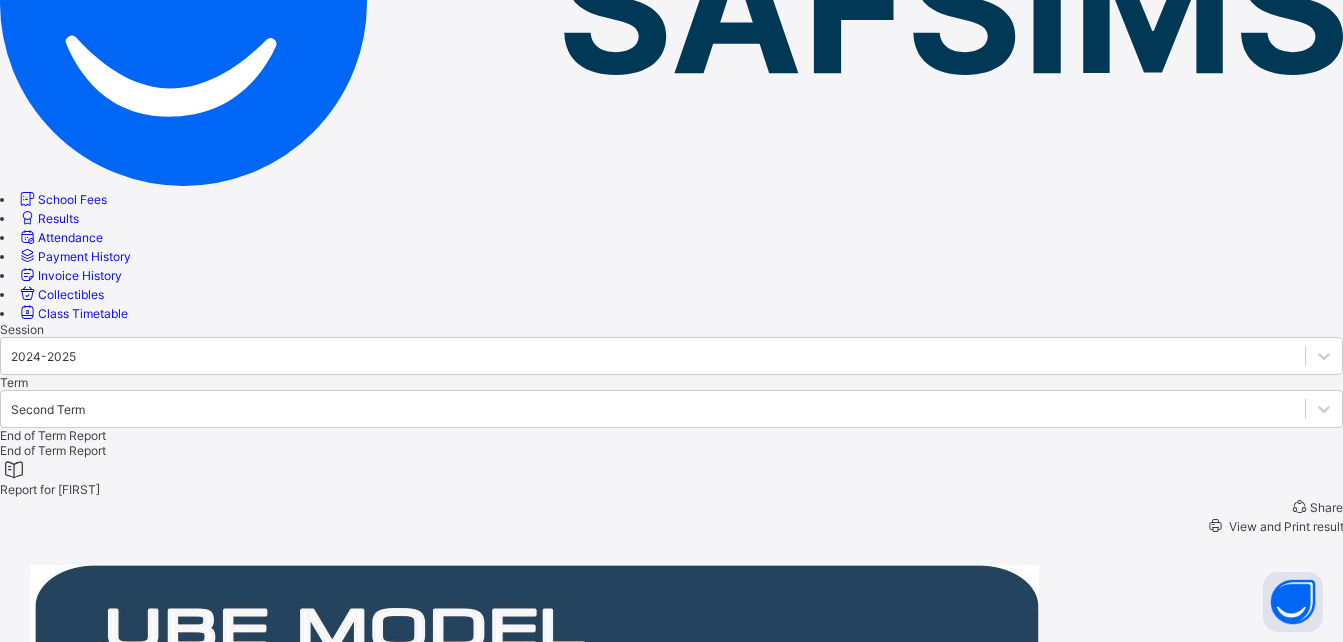 click on "View and Print result" at bounding box center [1285, 526] 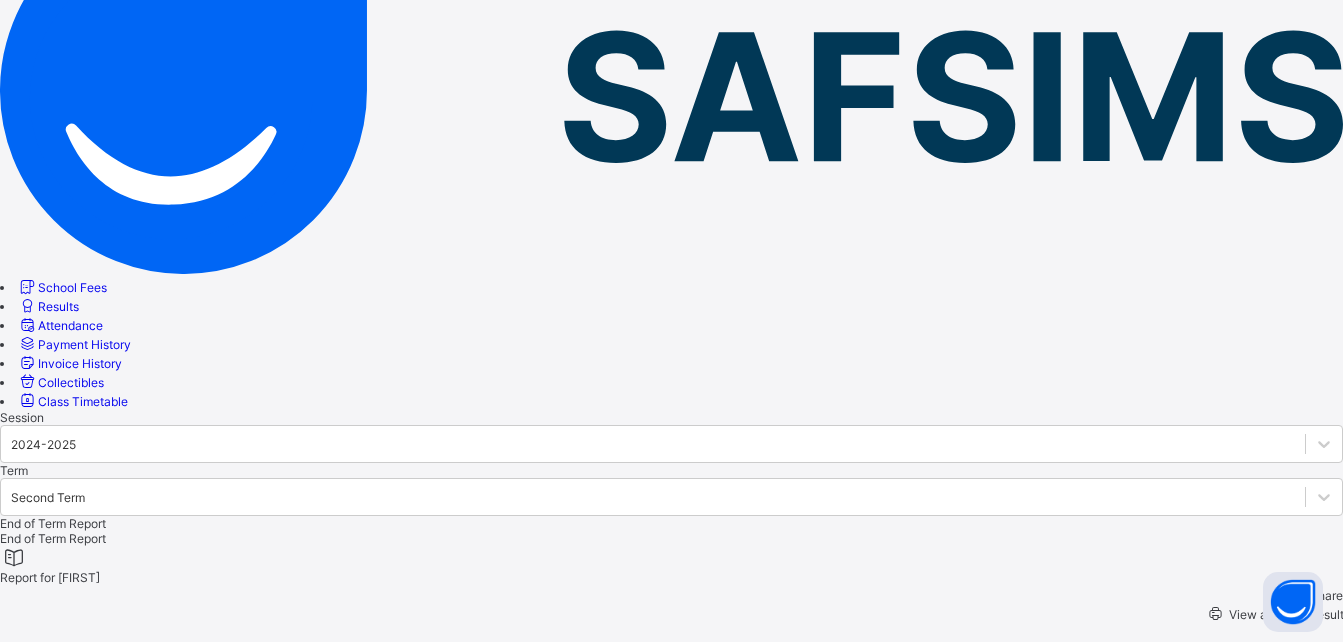 scroll, scrollTop: 0, scrollLeft: 0, axis: both 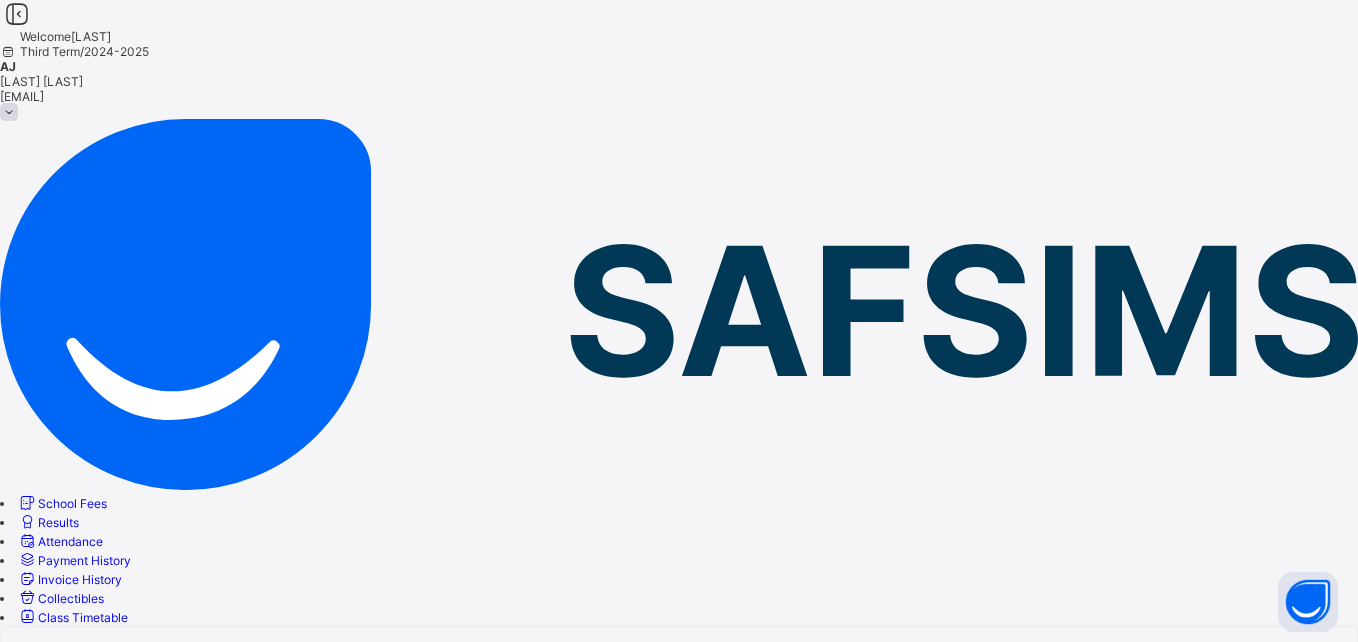 click on "Results" at bounding box center [58, 522] 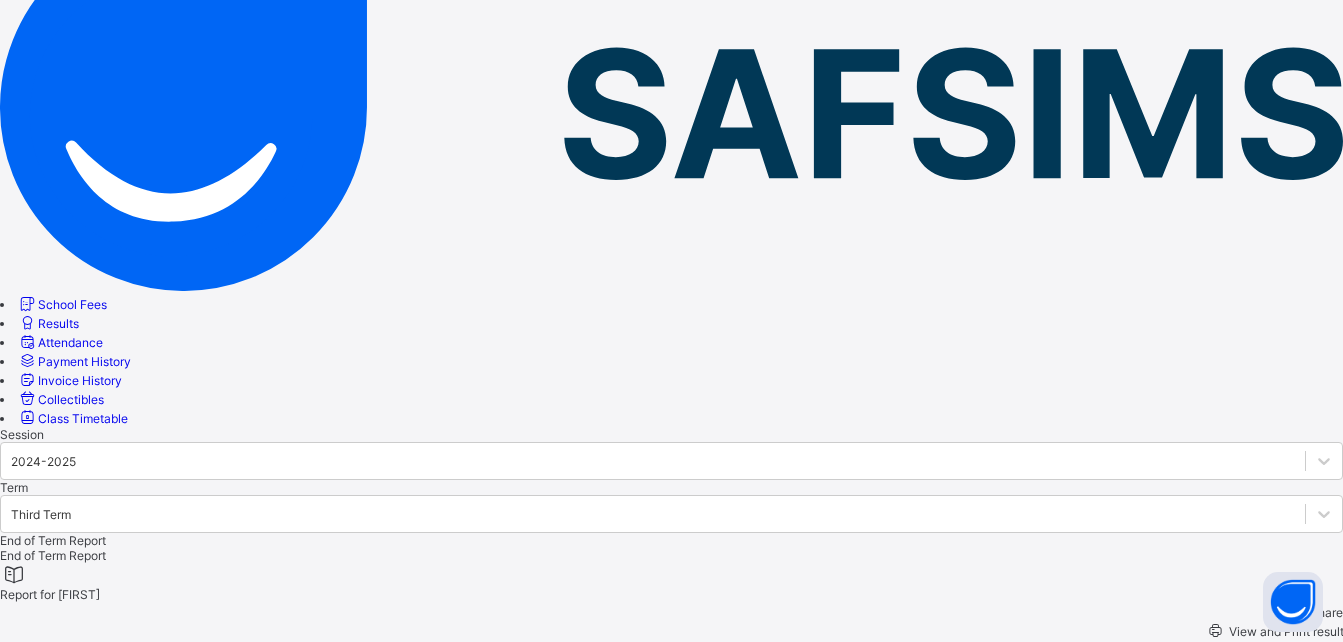 scroll, scrollTop: 0, scrollLeft: 0, axis: both 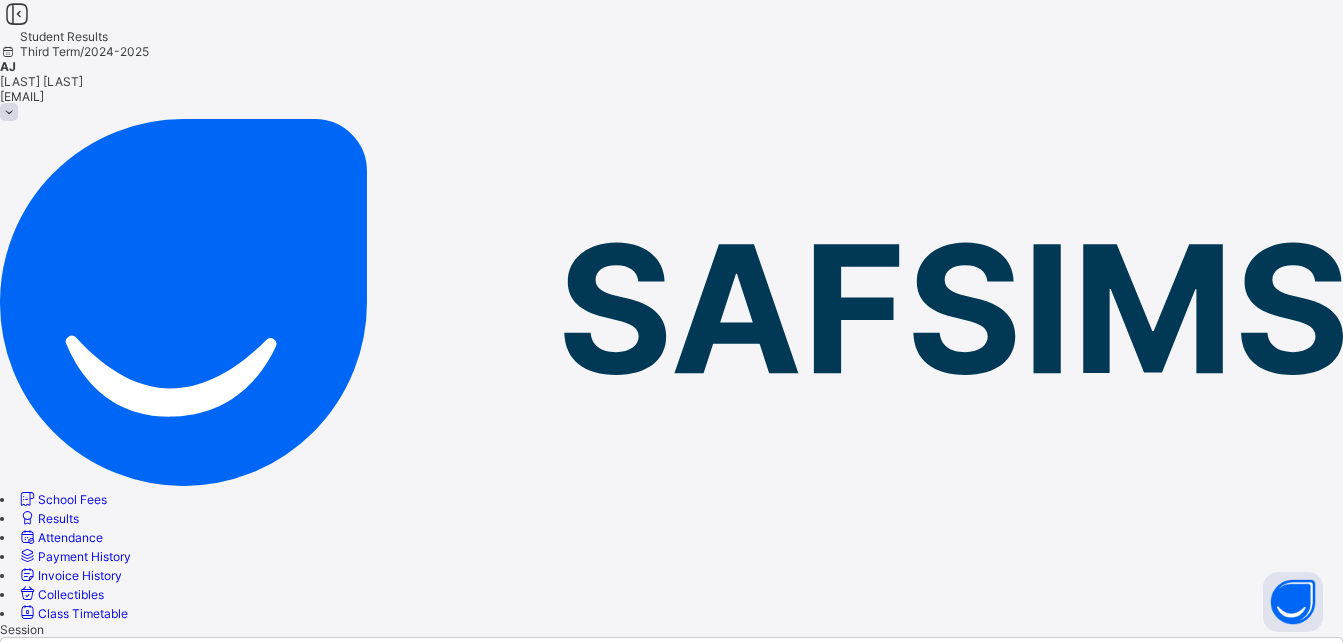 click at bounding box center [1324, 709] 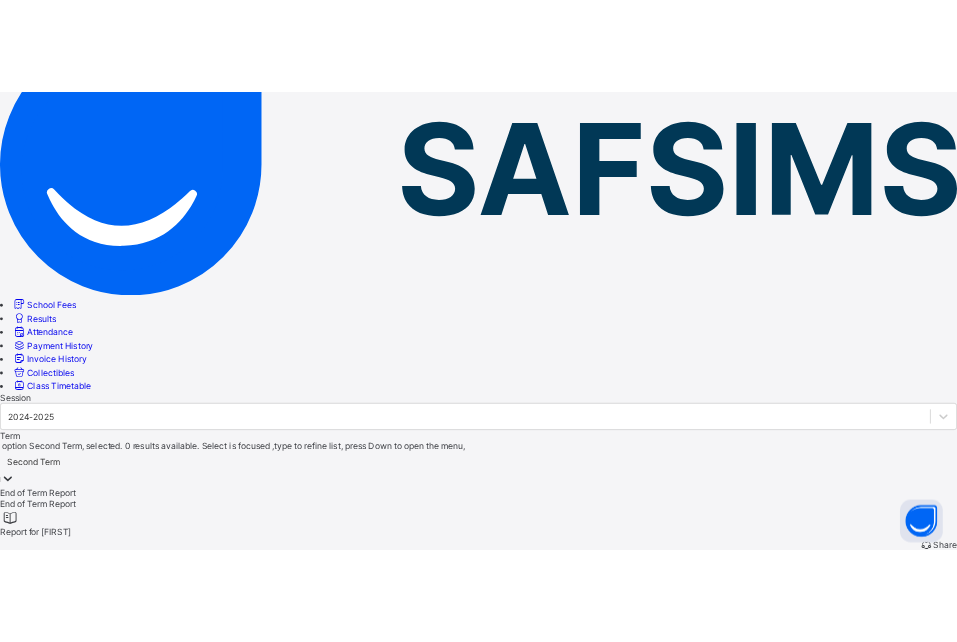 scroll, scrollTop: 200, scrollLeft: 0, axis: vertical 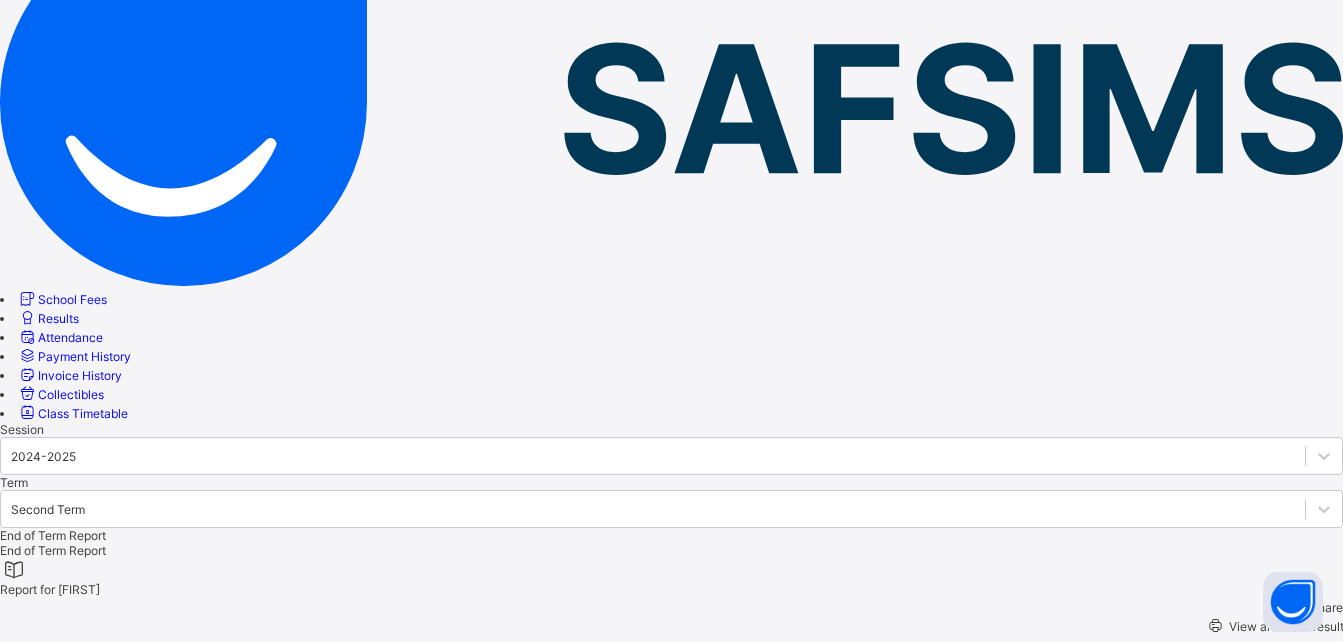 click on "View and Print result" at bounding box center (1285, 626) 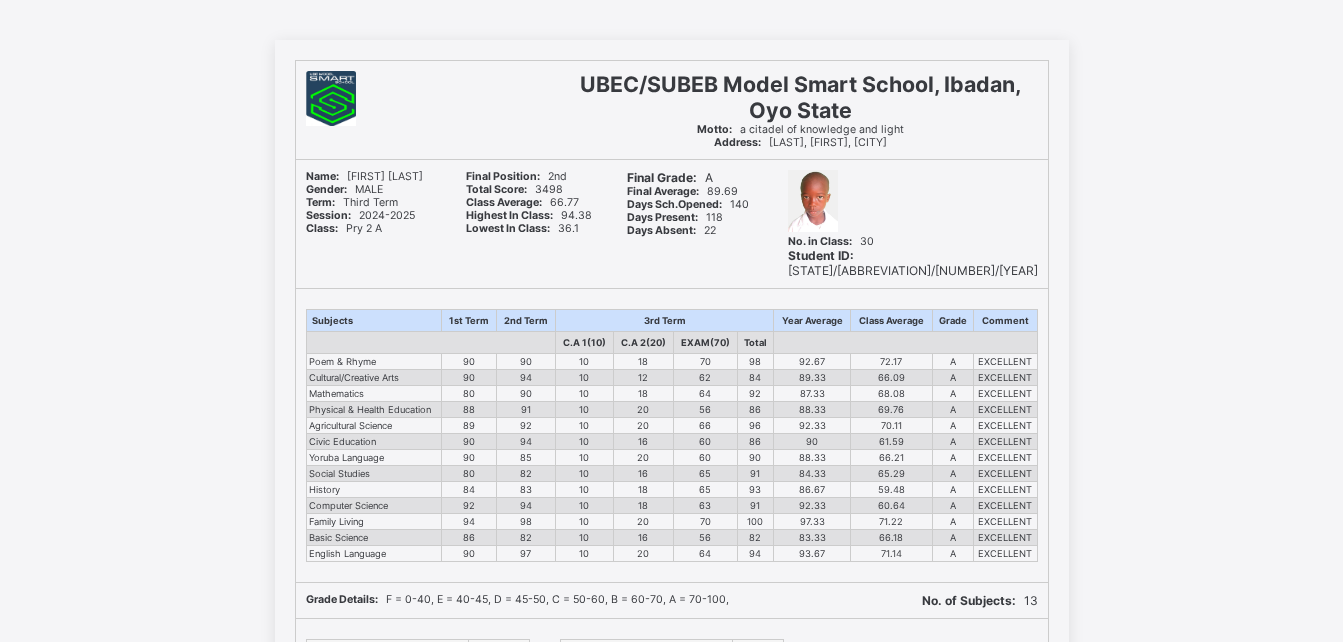 scroll, scrollTop: 0, scrollLeft: 0, axis: both 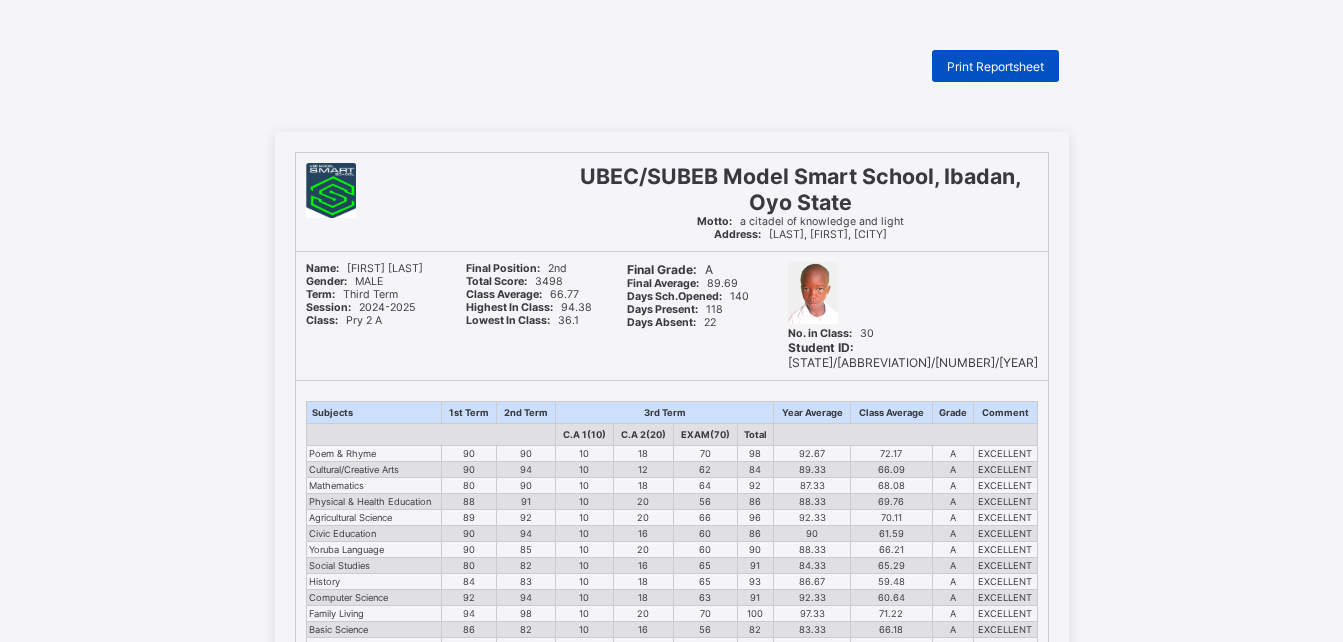 click on "Print Reportsheet" at bounding box center (995, 66) 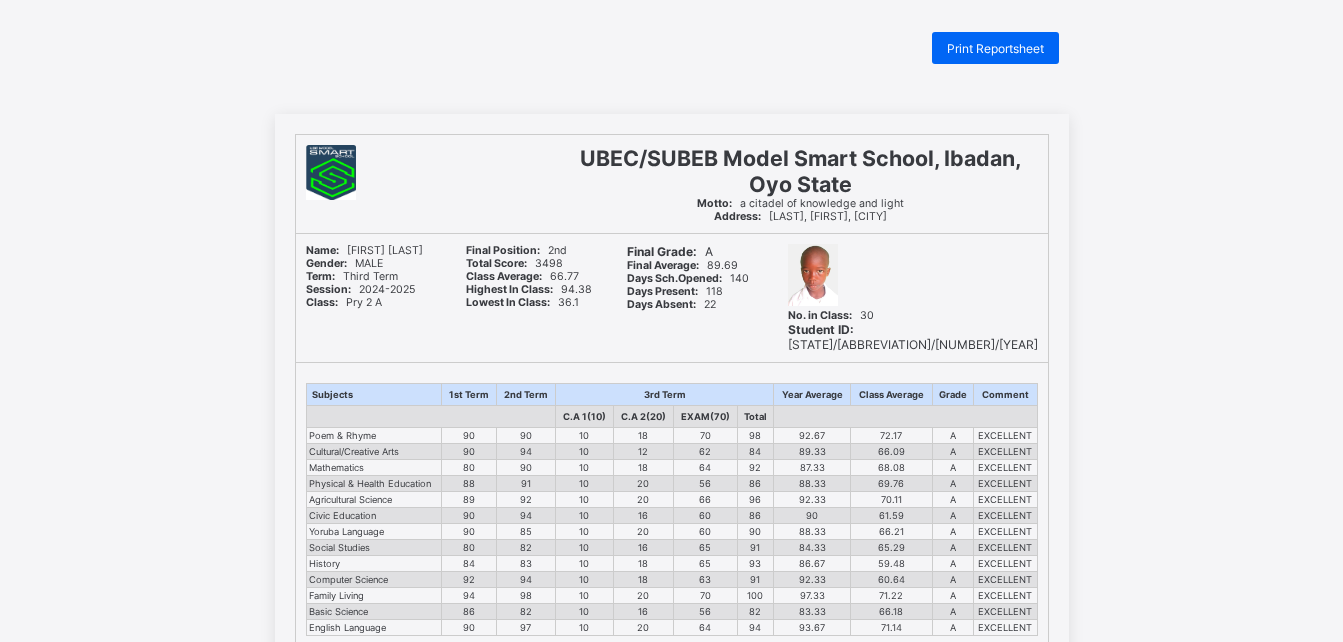 scroll, scrollTop: 0, scrollLeft: 0, axis: both 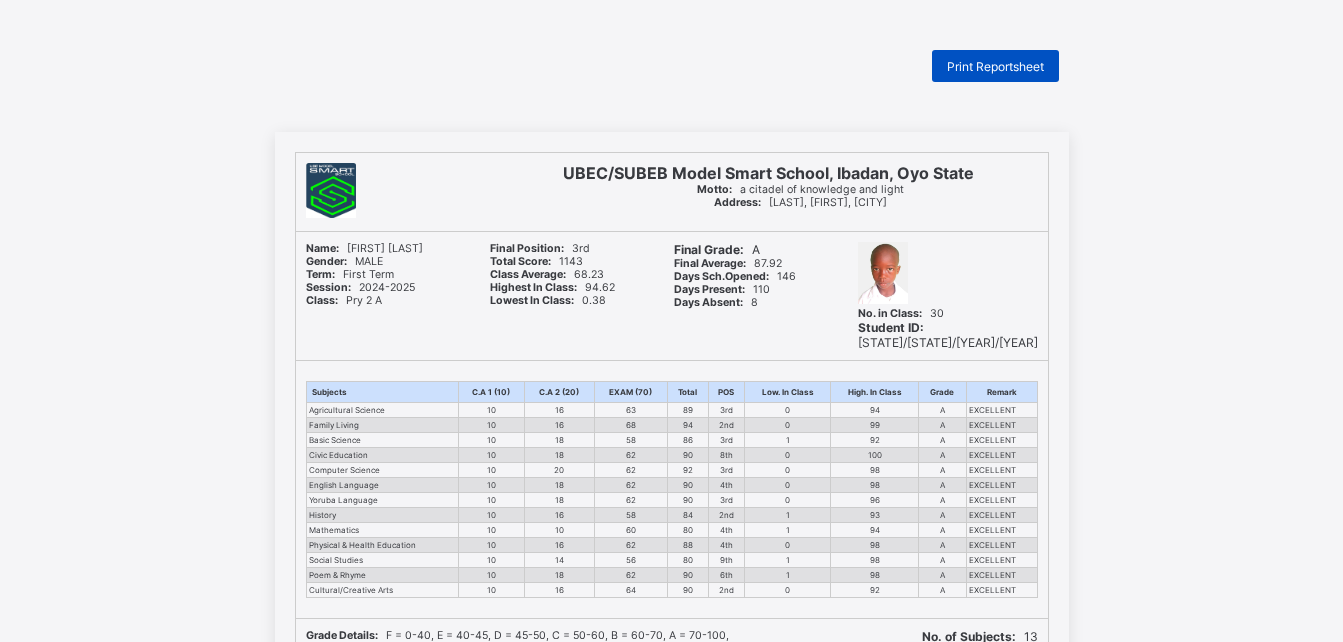 click on "Print Reportsheet" at bounding box center [995, 66] 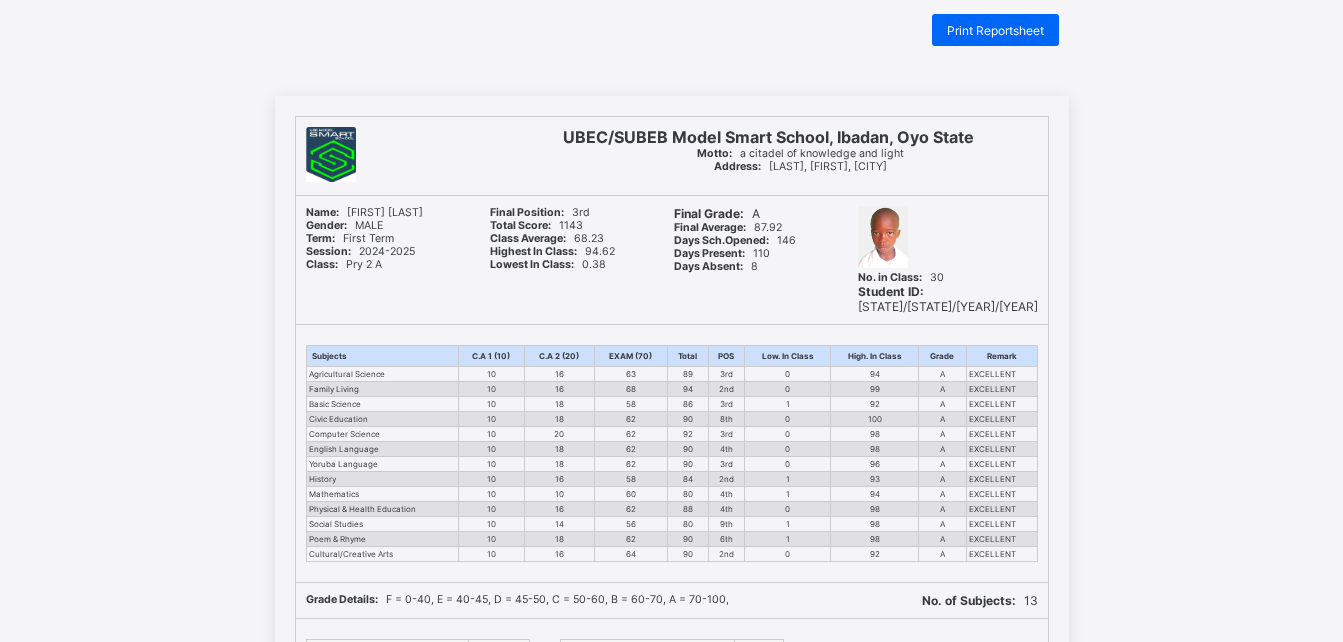 scroll, scrollTop: 0, scrollLeft: 0, axis: both 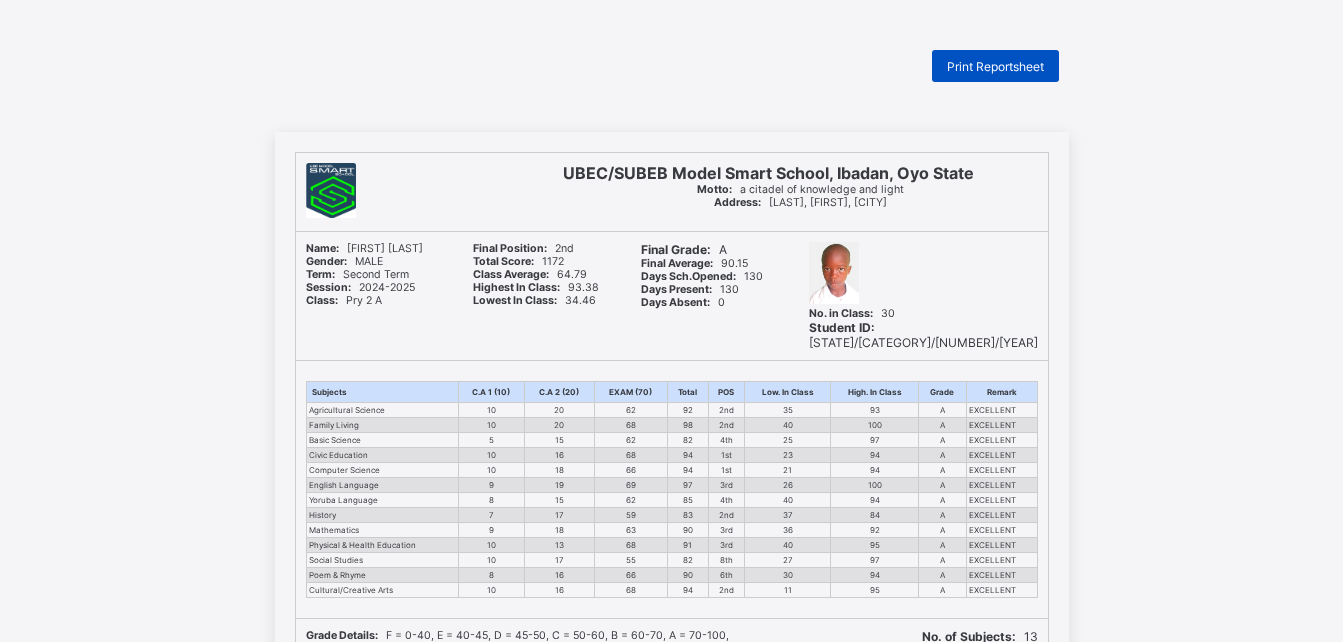 click on "Print Reportsheet" at bounding box center (995, 66) 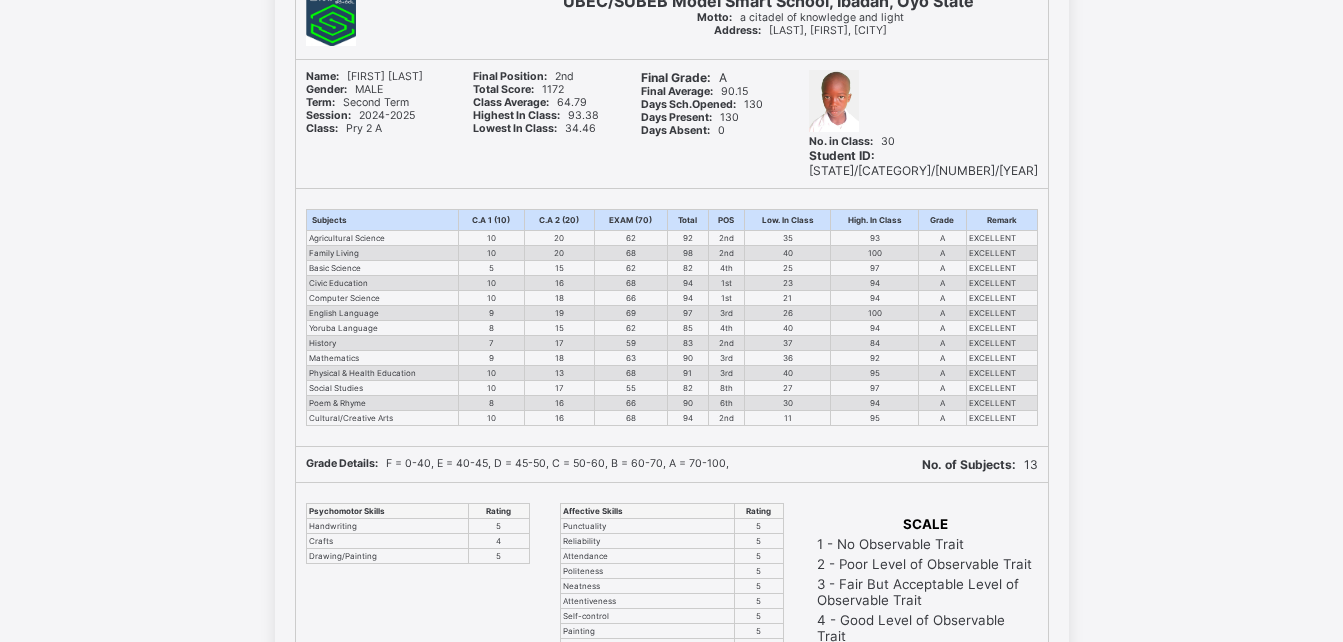 scroll, scrollTop: 0, scrollLeft: 0, axis: both 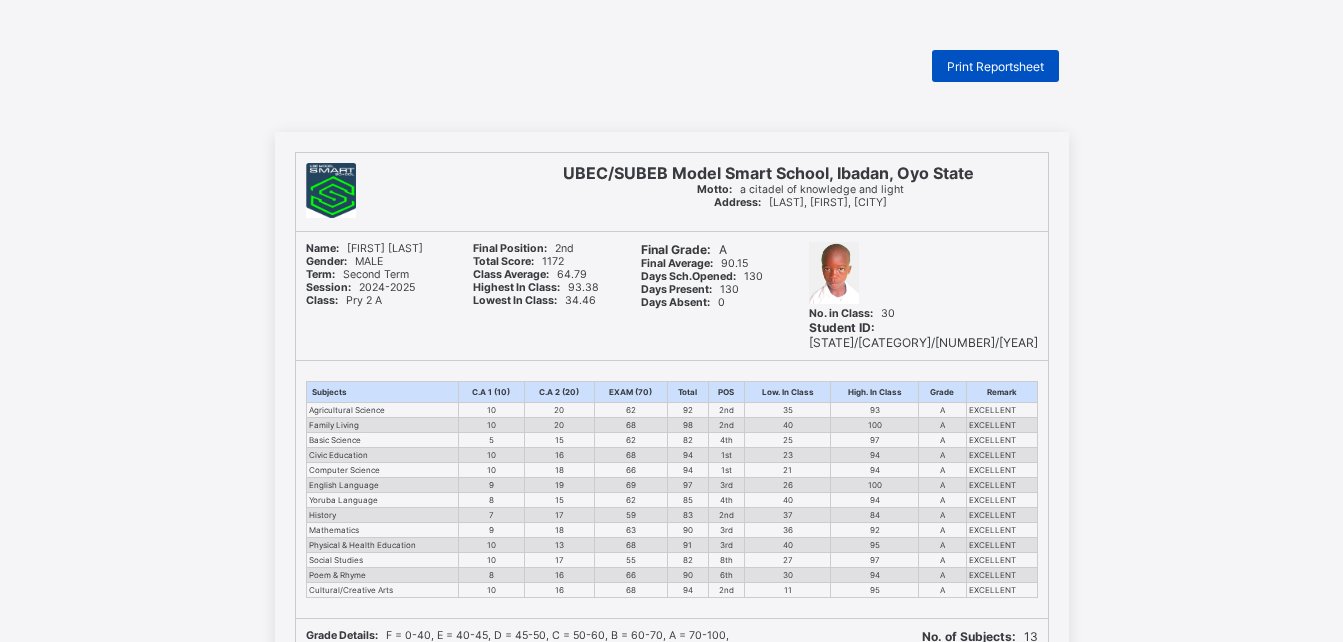 click on "Print Reportsheet" at bounding box center (995, 66) 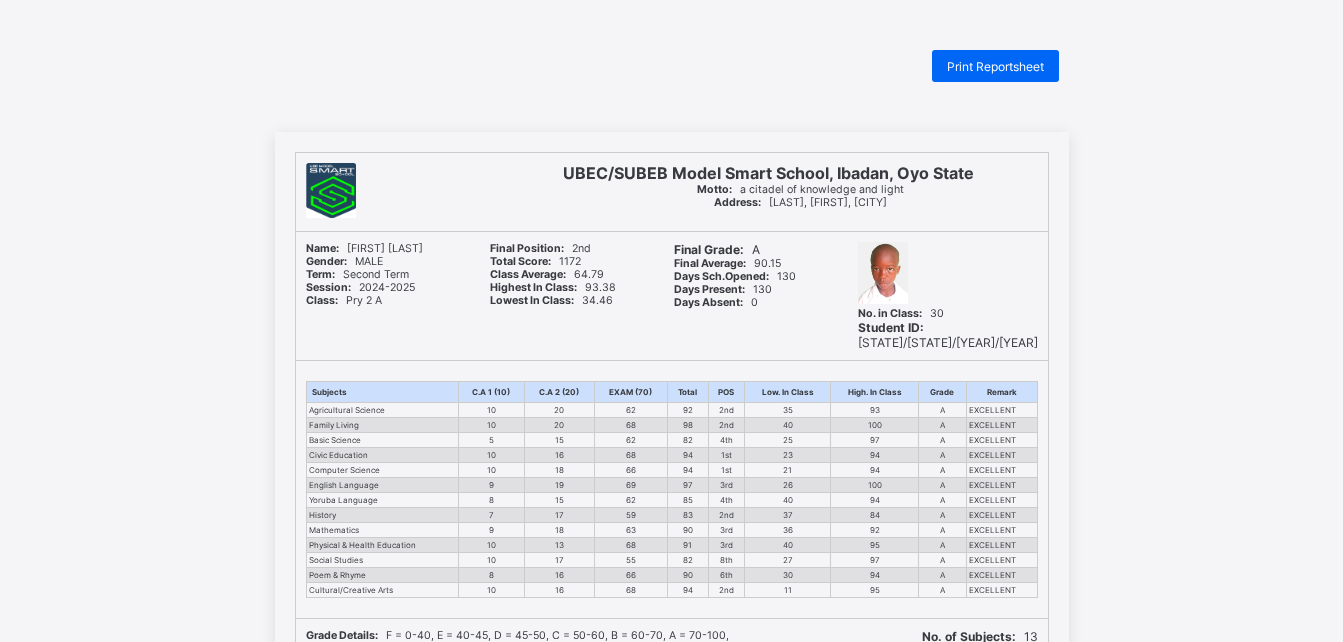 scroll, scrollTop: 0, scrollLeft: 0, axis: both 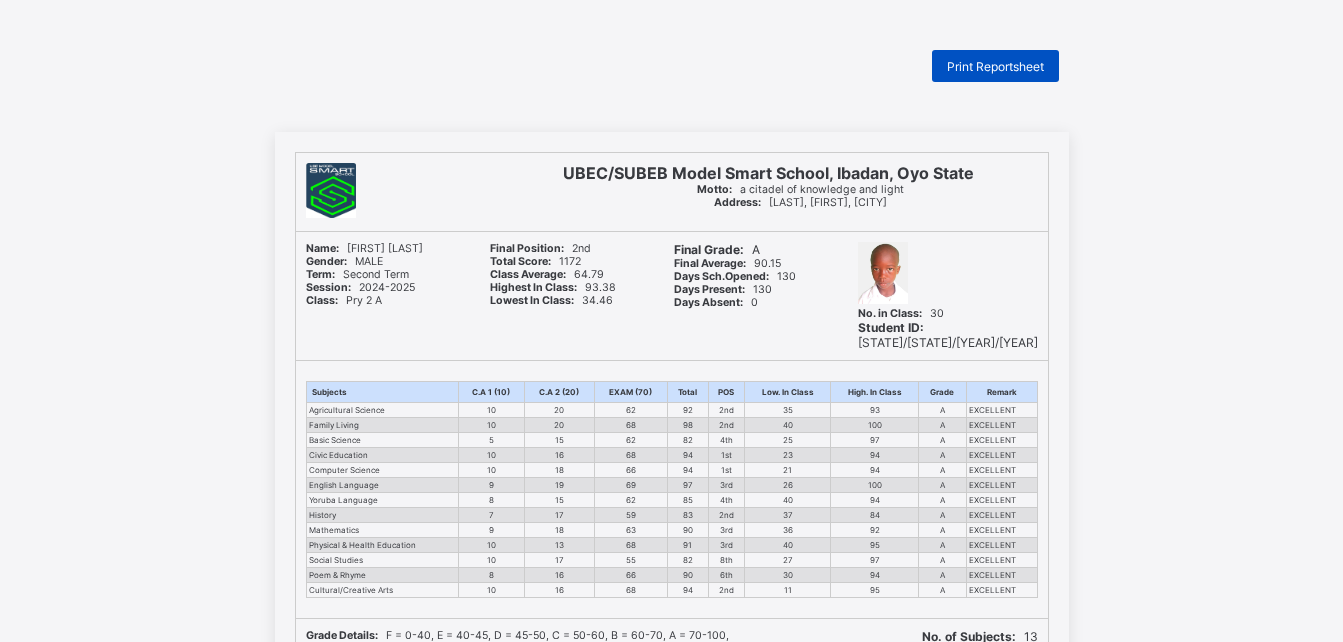 click on "Print Reportsheet" at bounding box center (995, 66) 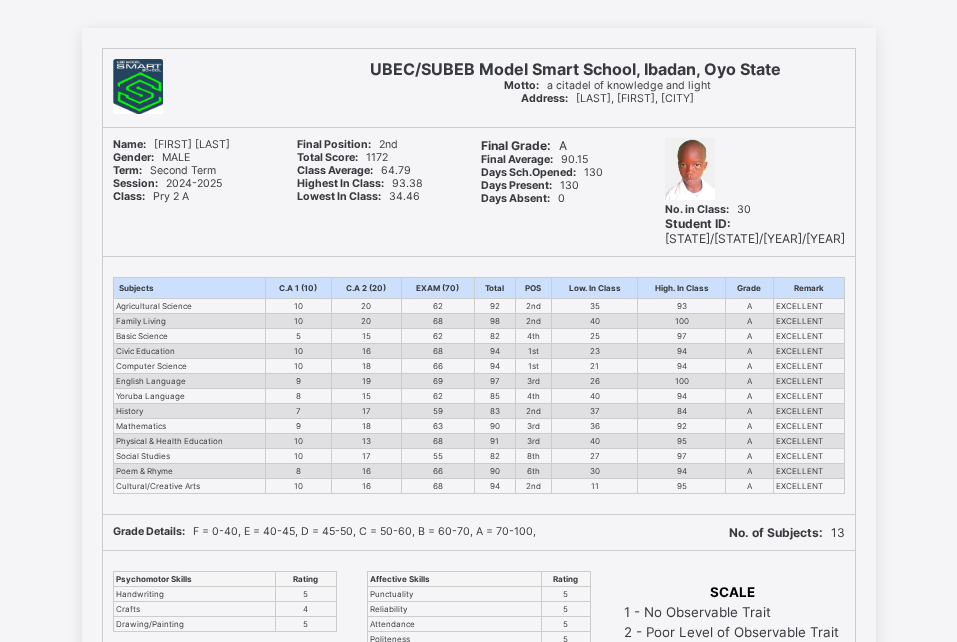 scroll, scrollTop: 0, scrollLeft: 0, axis: both 